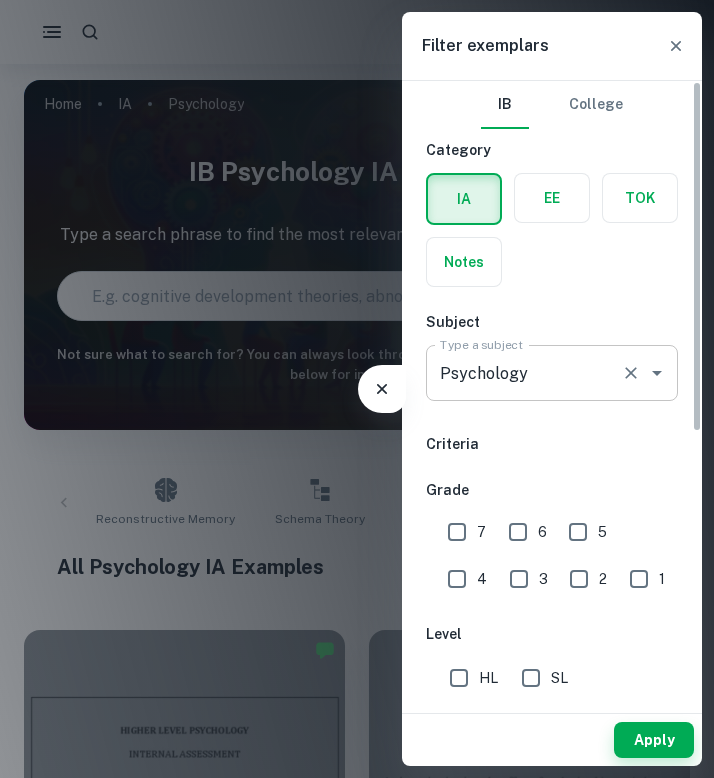 scroll, scrollTop: 0, scrollLeft: 0, axis: both 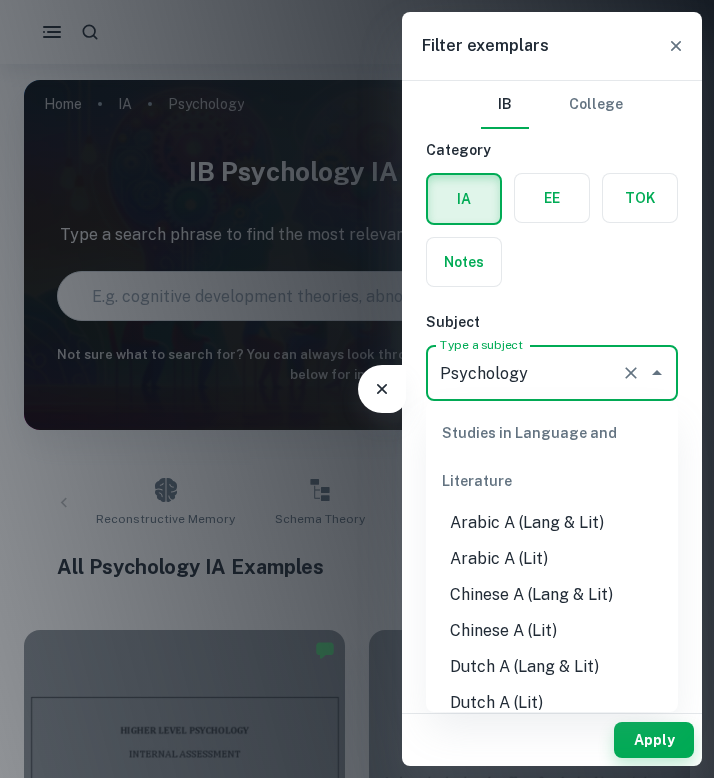 click on "Psychology" at bounding box center (524, 373) 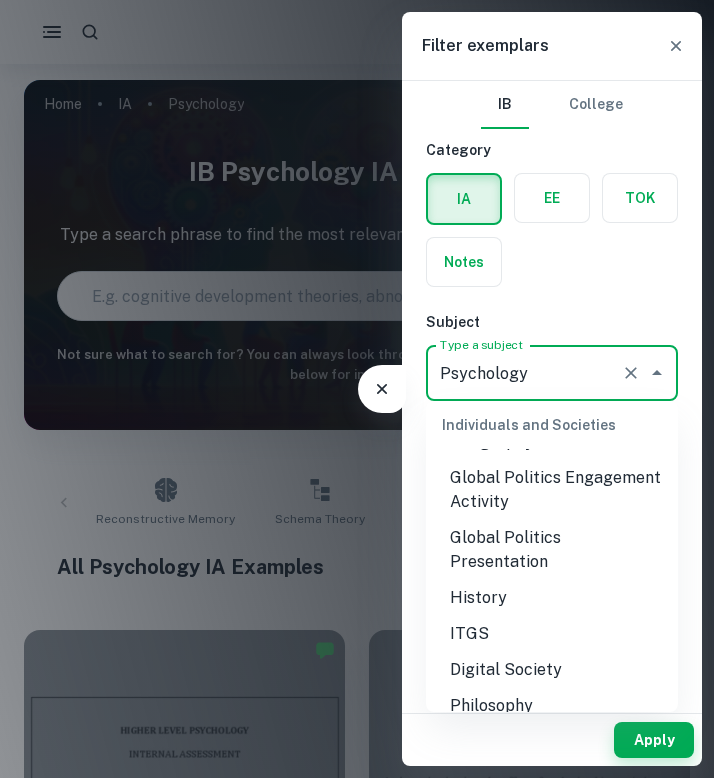 click on "Psychology" at bounding box center (524, 373) 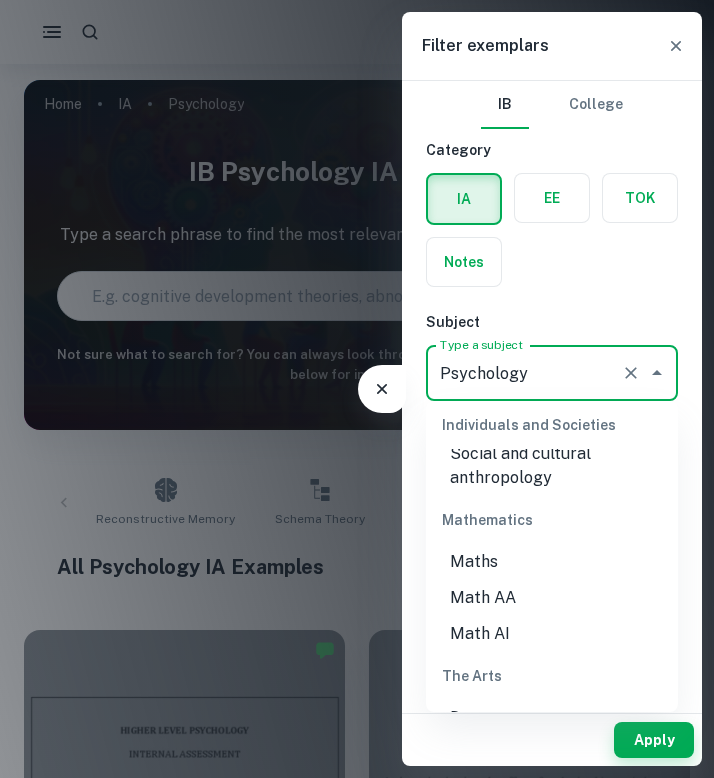 scroll, scrollTop: 0, scrollLeft: 0, axis: both 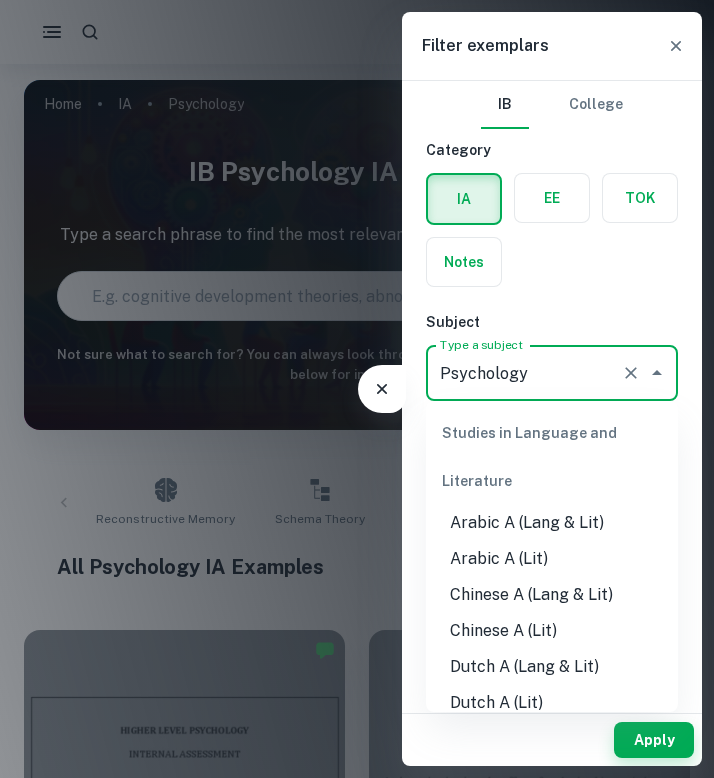type on "Psychologya" 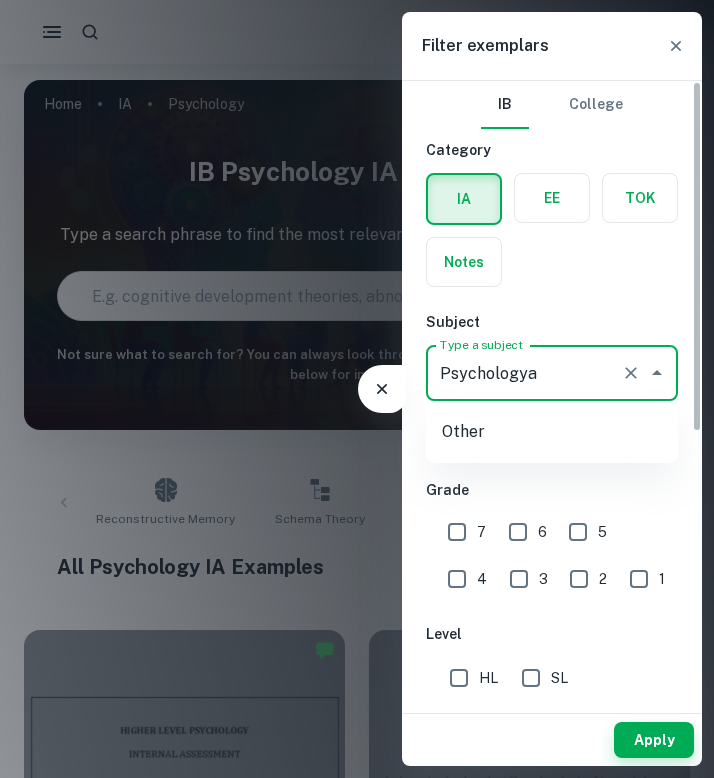 click 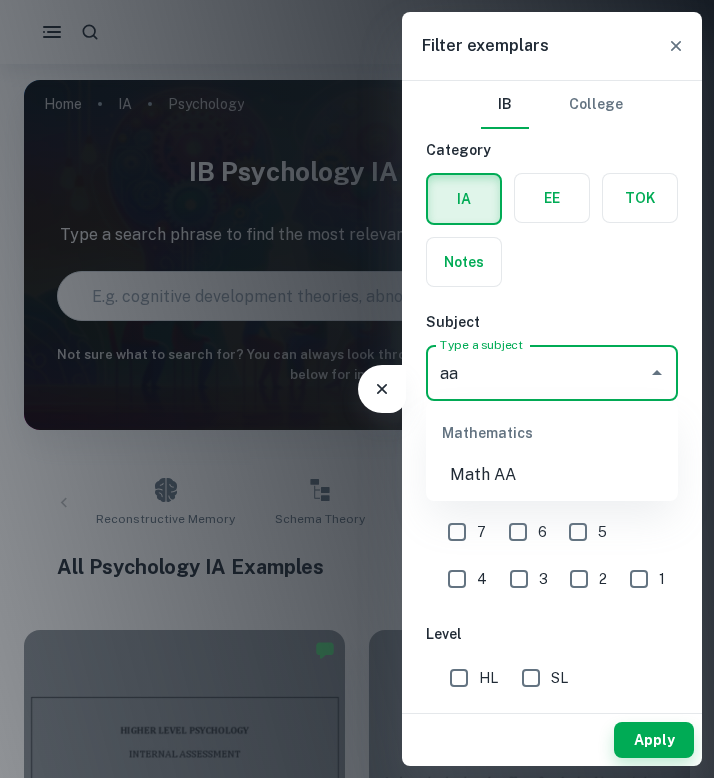 click on "Math AA" at bounding box center (552, 475) 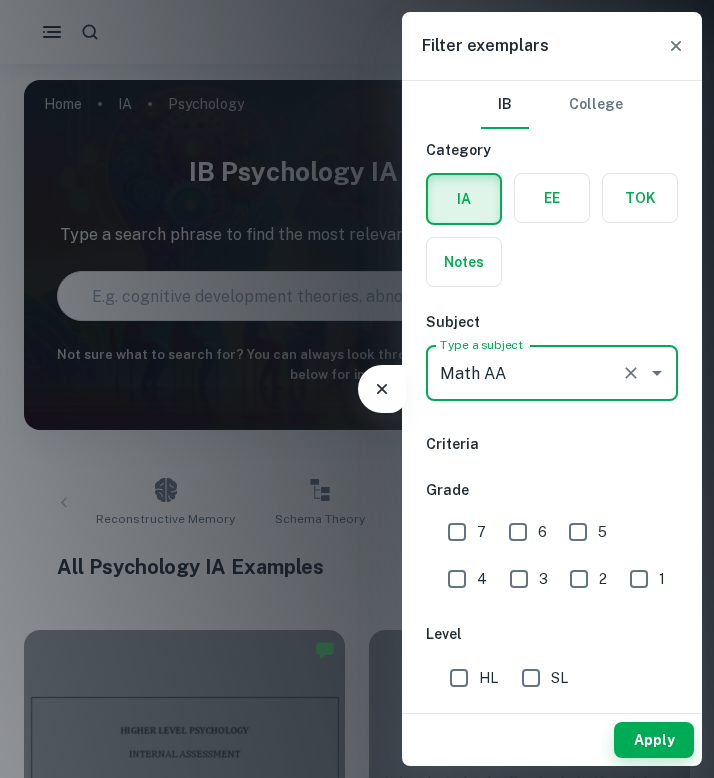 type on "Math AA" 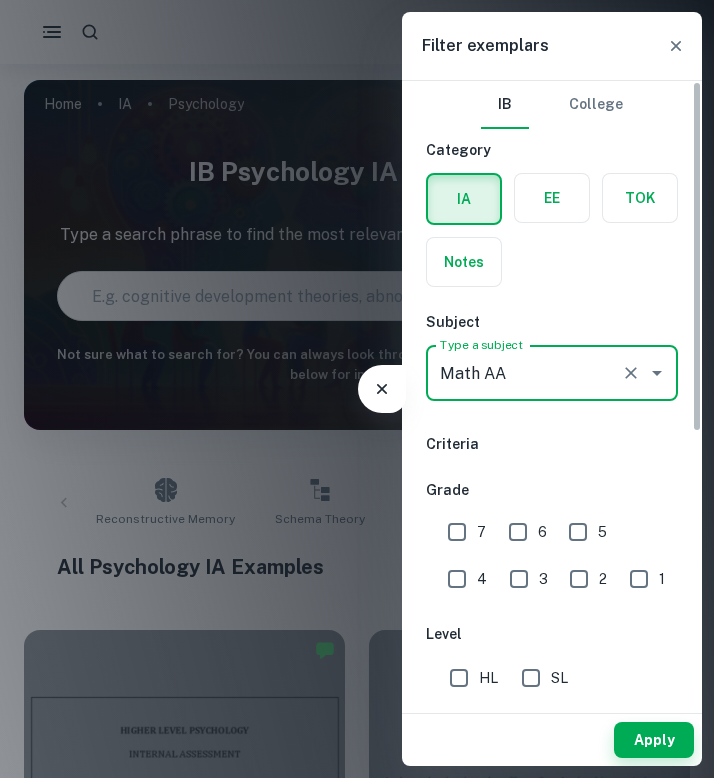 click on "7" at bounding box center [457, 532] 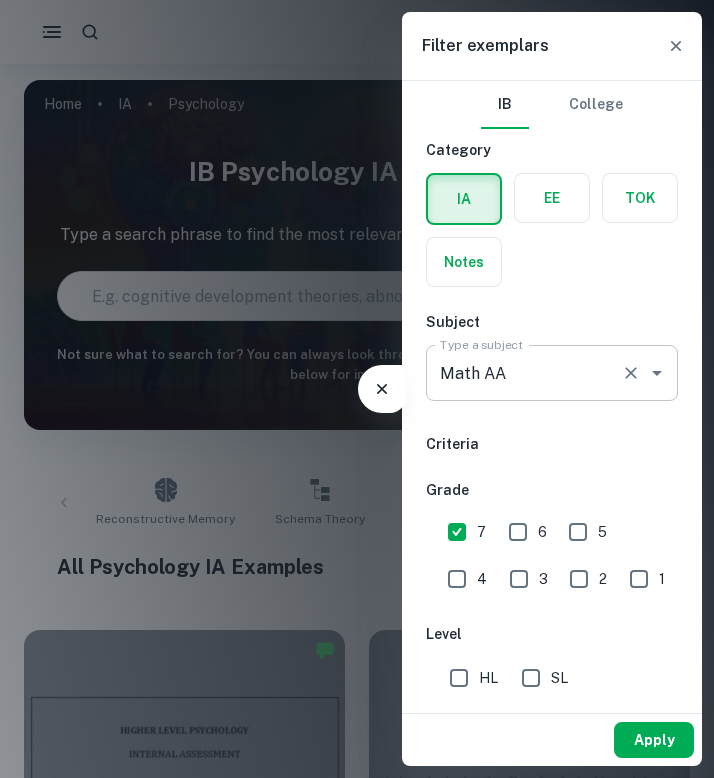 click on "Apply" at bounding box center (654, 740) 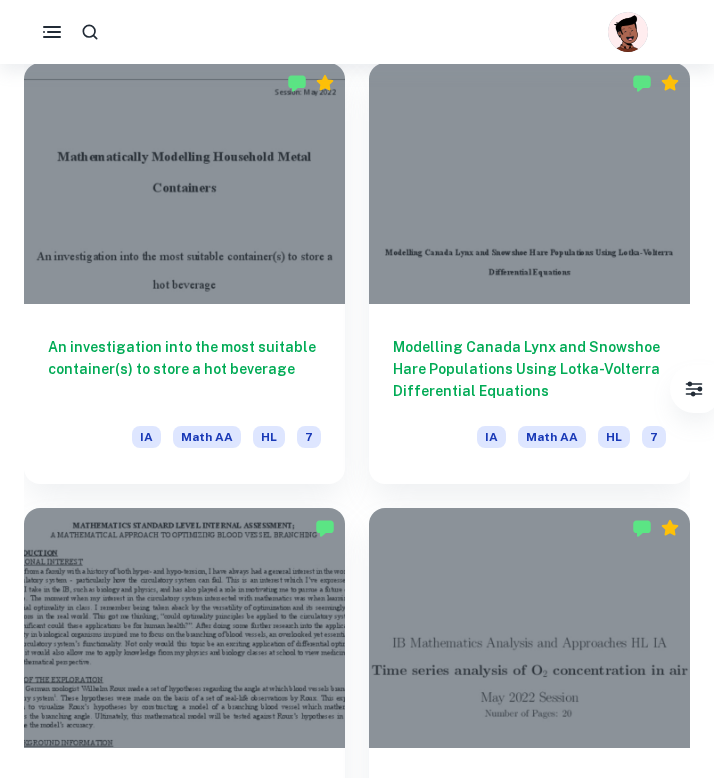 scroll, scrollTop: 2793, scrollLeft: 0, axis: vertical 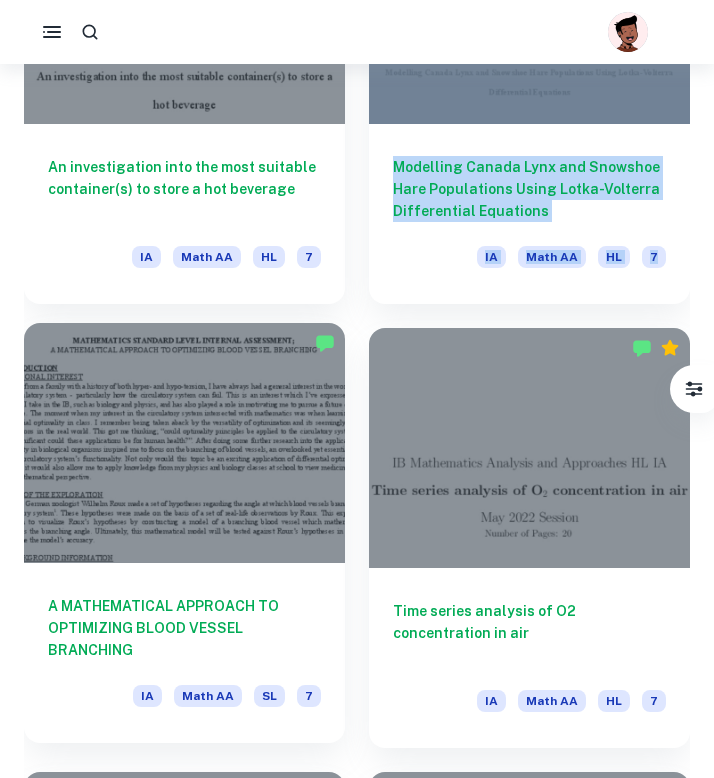 click on "A MATHEMATICAL APPROACH TO OPTIMIZING BLOOD VESSEL BRANCHING" at bounding box center [184, 628] 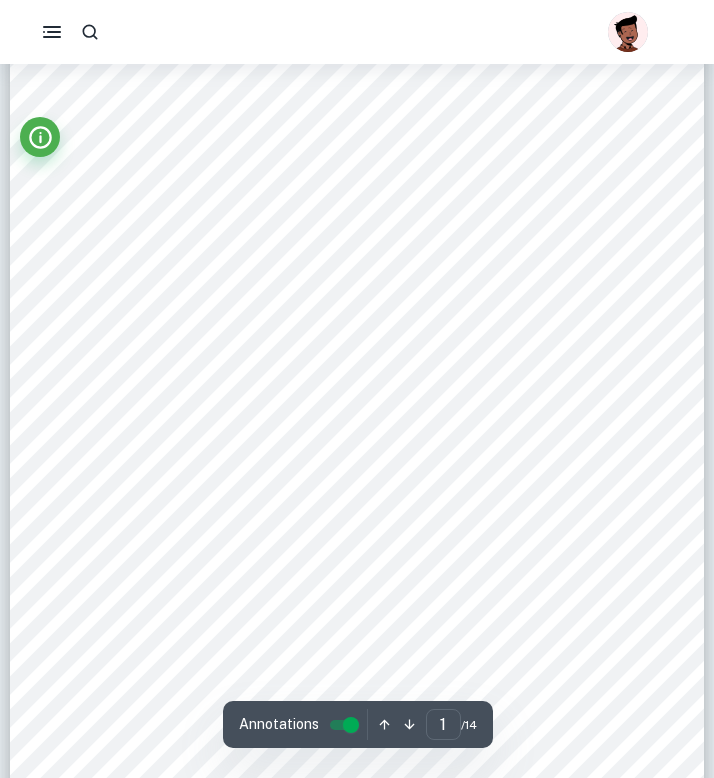 scroll, scrollTop: 0, scrollLeft: 0, axis: both 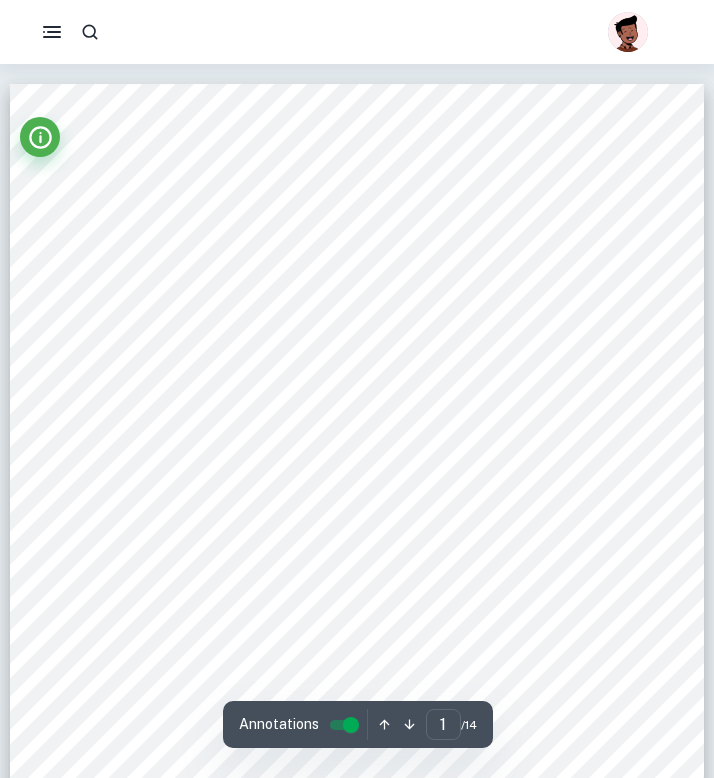 click on "MATHEMATICS STANDARD LEVEL INTERNAL ASSESSMENT; A MATHEMATICAL APPROACH TO OPTIMIZING BLOOD VESSEL BRANCHING INTRODUCTION PERSONAL INTEREST Coming from a family with a history of both hyper- and hypo-tension, I have always had a general interest in the workings of the circulatory system - particularly how the circulatory system can fail. This is an interest which I’ve expressed in the subjects I take in the IB, such as biology and physics, and has also played a role in motivating me to pursue a future career in medicine. The moment when my interest in the circulatory system intersected with mathematics was when learning about differential optimality in class. I remember being taken aback by the versatility of optimization and its seemingly endless applications in the real world. This got me thinking; “could optimality principles be applied to the circulatory system, and how significant could these applications be for human health?”. After doing some further research into the applications of 1 2 3 4 5 6" at bounding box center (357, 575) 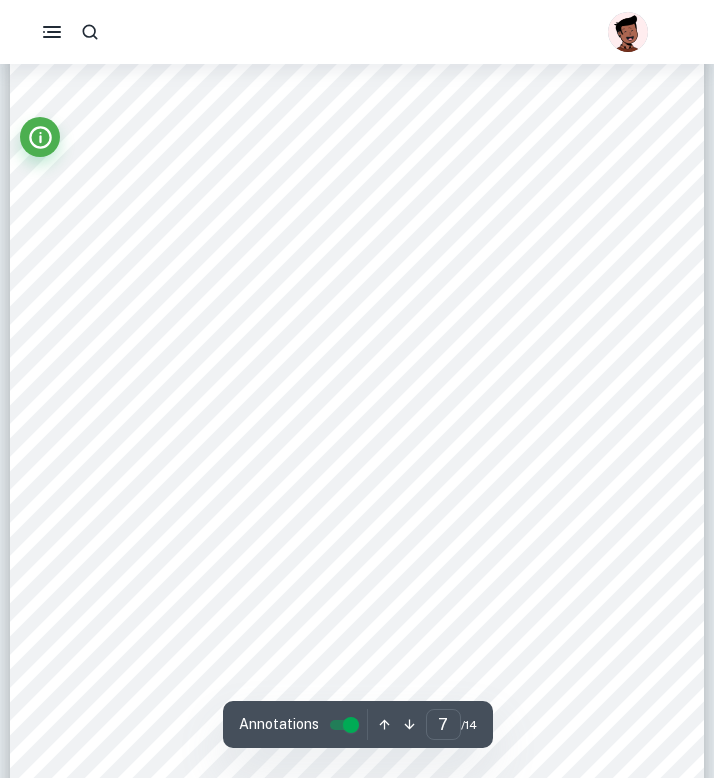 scroll, scrollTop: 6105, scrollLeft: 0, axis: vertical 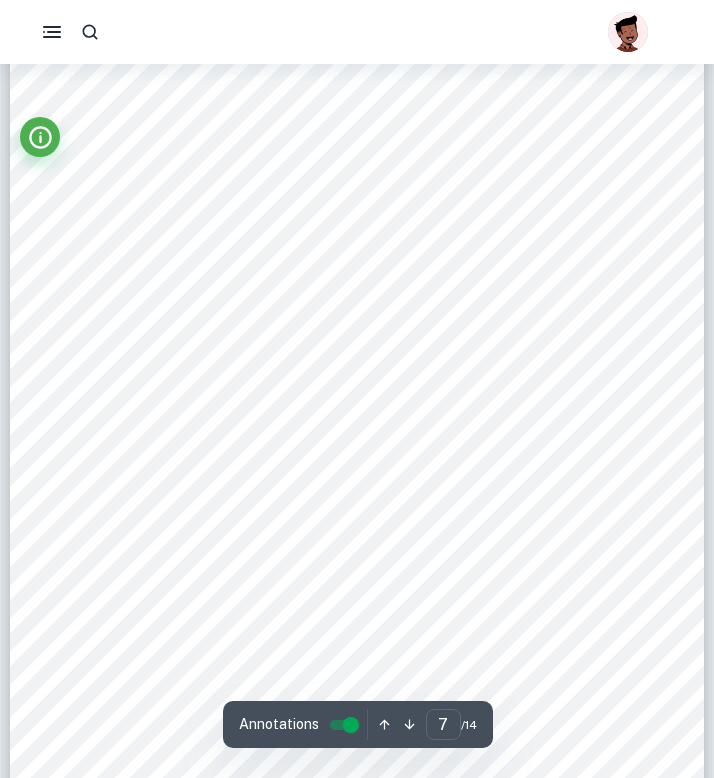 drag, startPoint x: 374, startPoint y: 290, endPoint x: 567, endPoint y: 440, distance: 244.43608 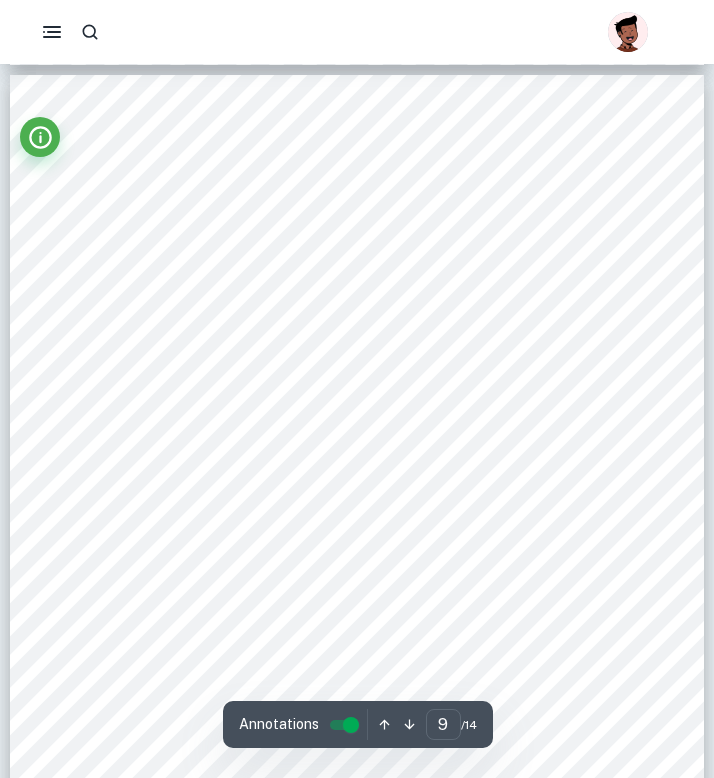 scroll, scrollTop: 8085, scrollLeft: 0, axis: vertical 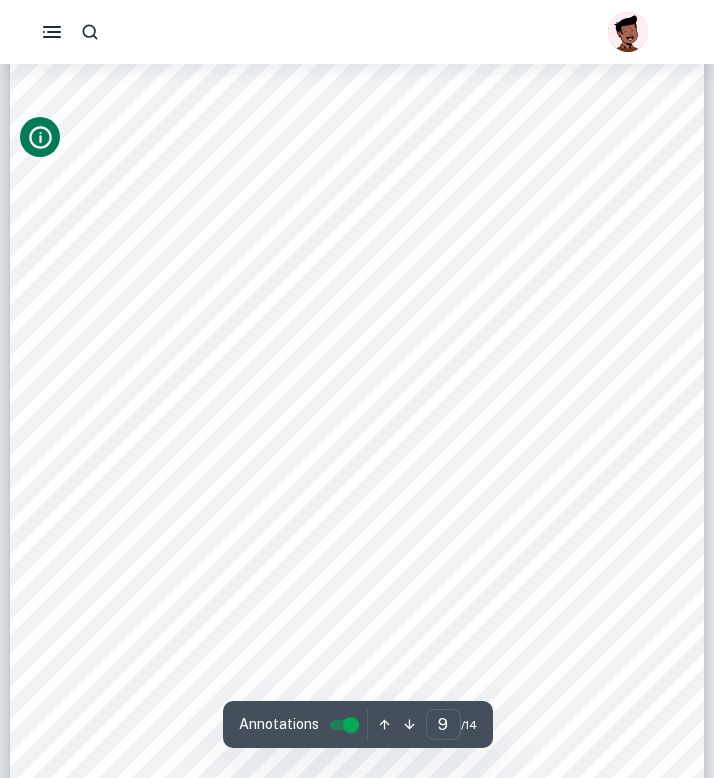 click 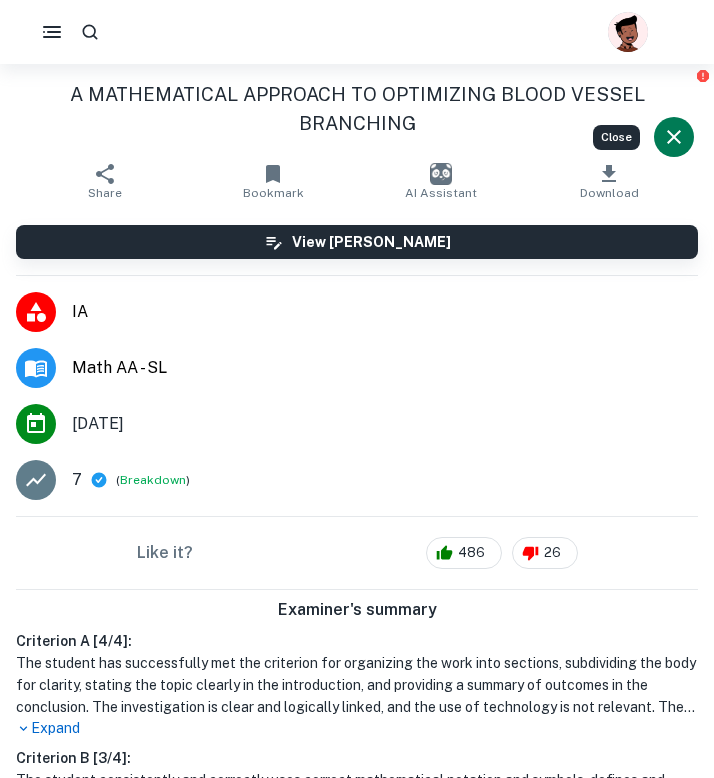 click at bounding box center [674, 137] 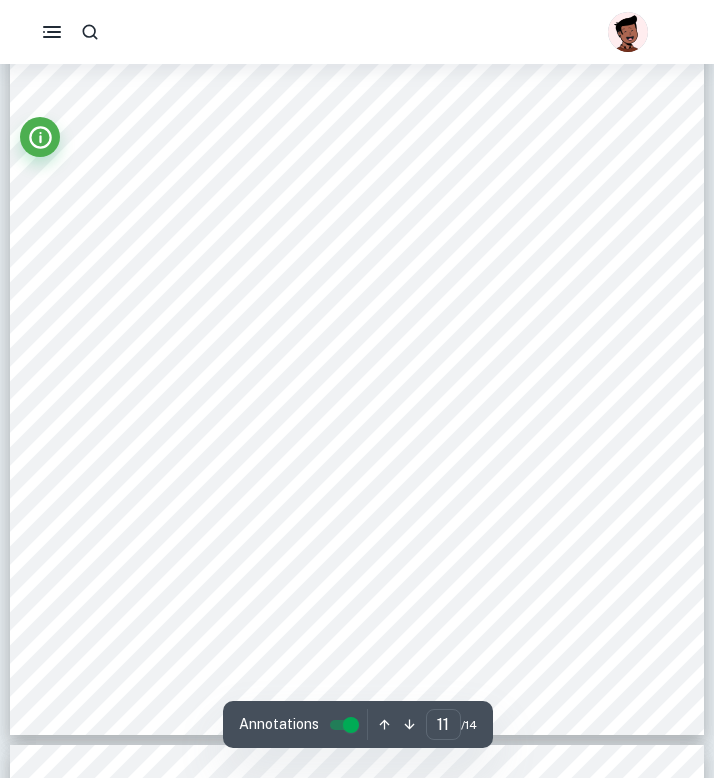 scroll, scrollTop: 10355, scrollLeft: 0, axis: vertical 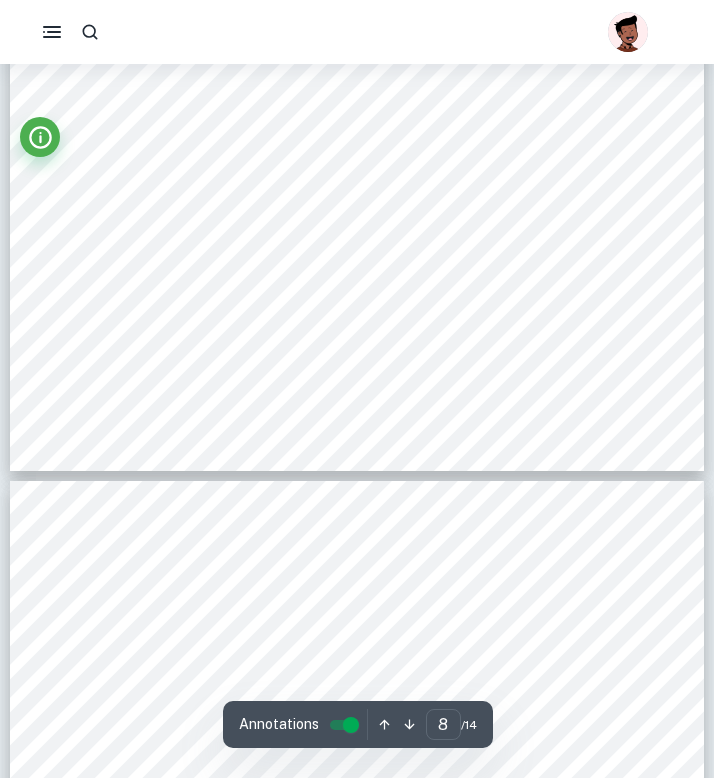 type on "7" 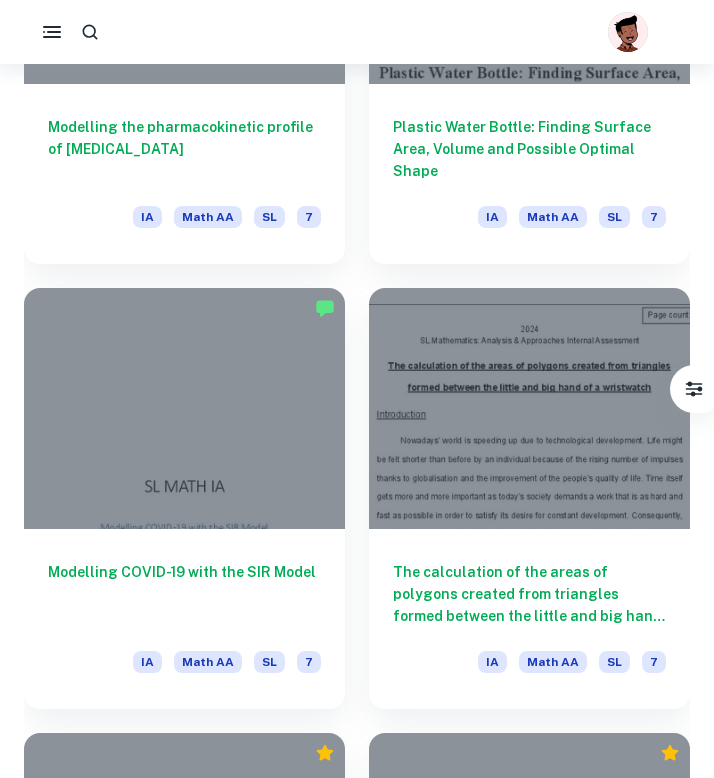 scroll, scrollTop: 3990, scrollLeft: 0, axis: vertical 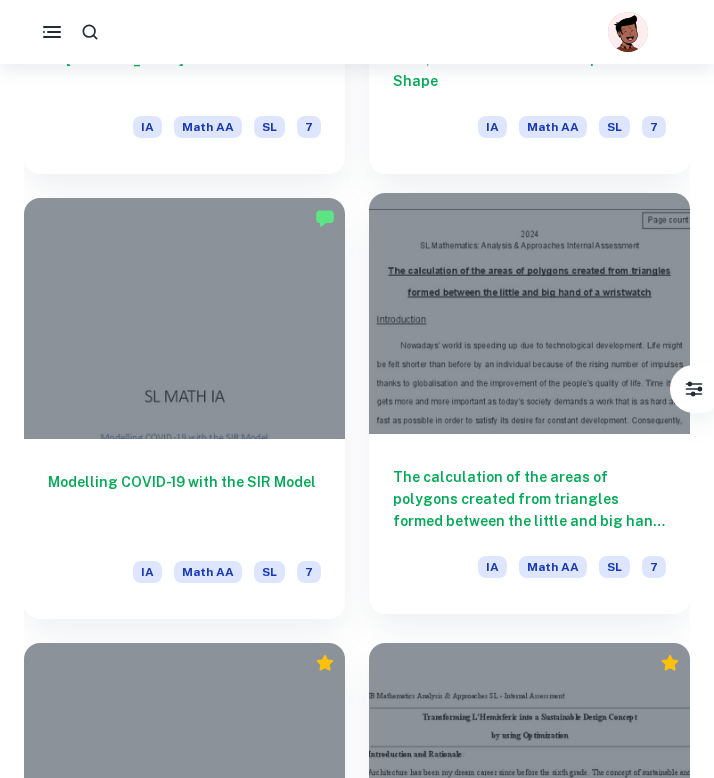 click on "The calculation of the areas of polygons created from triangles formed between the little and big hand of a wristwatch" at bounding box center [529, 499] 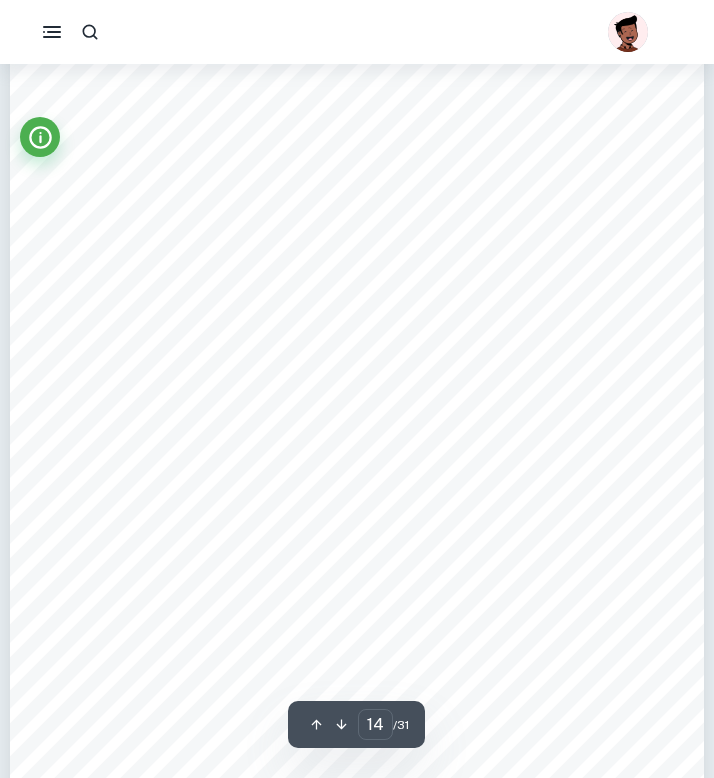 scroll, scrollTop: 13426, scrollLeft: 0, axis: vertical 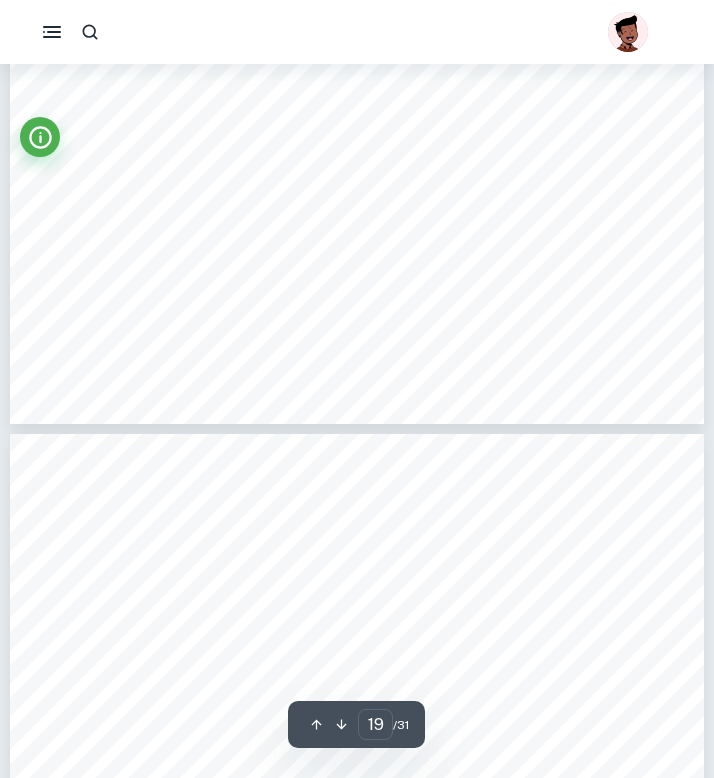 type on "20" 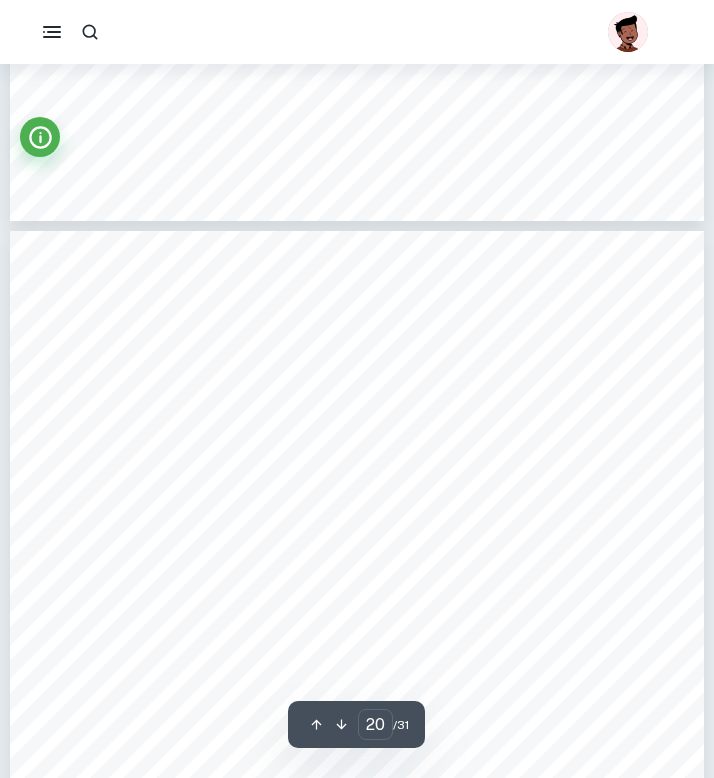 scroll, scrollTop: 18920, scrollLeft: 0, axis: vertical 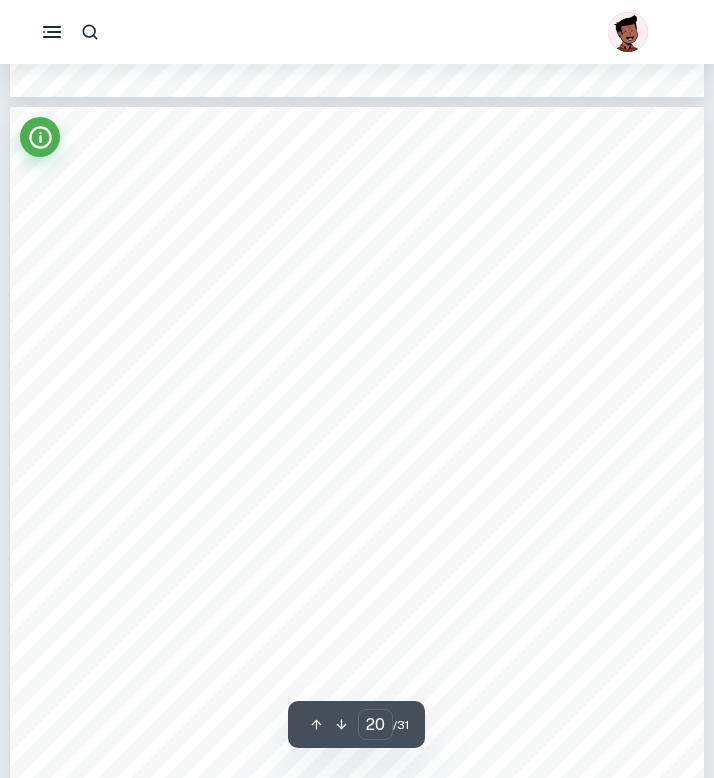 click on "20 importantly, I could get a little insight into the infinite interconnectedness of mathematics by utilizing the mathematics of functions and geometry & trigonometry hand in hand to reach the goal of a mathematical problem created by myself for the first time in my life. Last but not least, this exploration encouraged me to have a lot of perseverance as I had to calculate and work a lot with the 2 nd   polygon to make it possible to get the area of the 1 st . Evaluation The combination of different fields of mathematics with the help of many equations, and the use of more than one technique for solving a problem showed the variety of mathematics and the interconnectedness of it to some extent. However, the use of more techniques resulted in the decrease of effectiveness and an increase in the work that had to be done. Still, the way that led to achieve the main aim of this exploration showed how different mathematical problems are interconnected and how the solution of one can led to that of another." at bounding box center (357, 597) 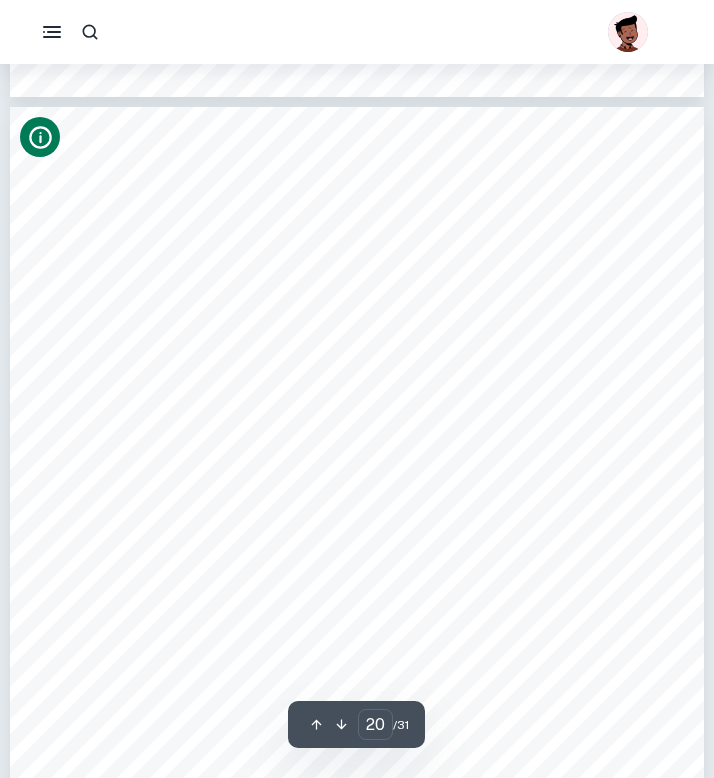 click 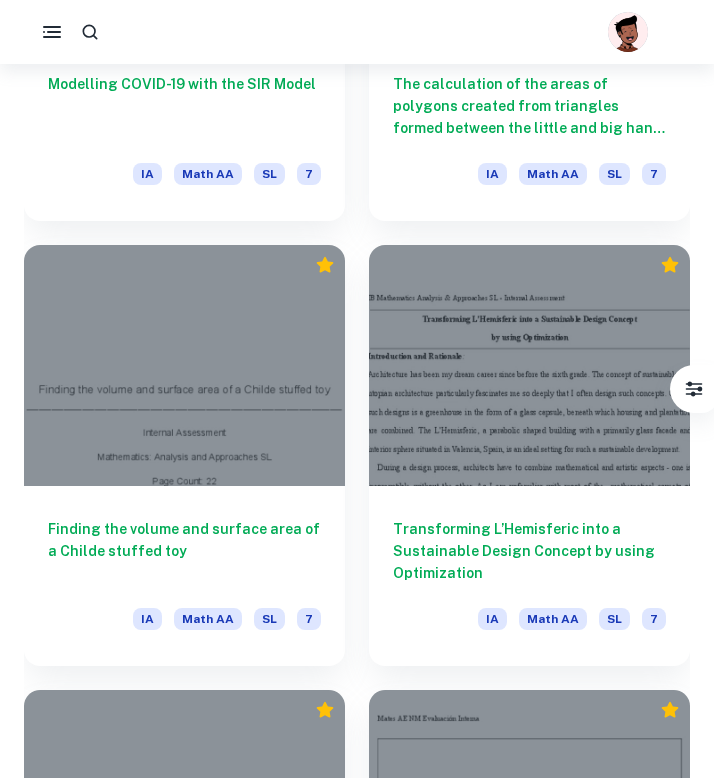 scroll, scrollTop: 4542, scrollLeft: 0, axis: vertical 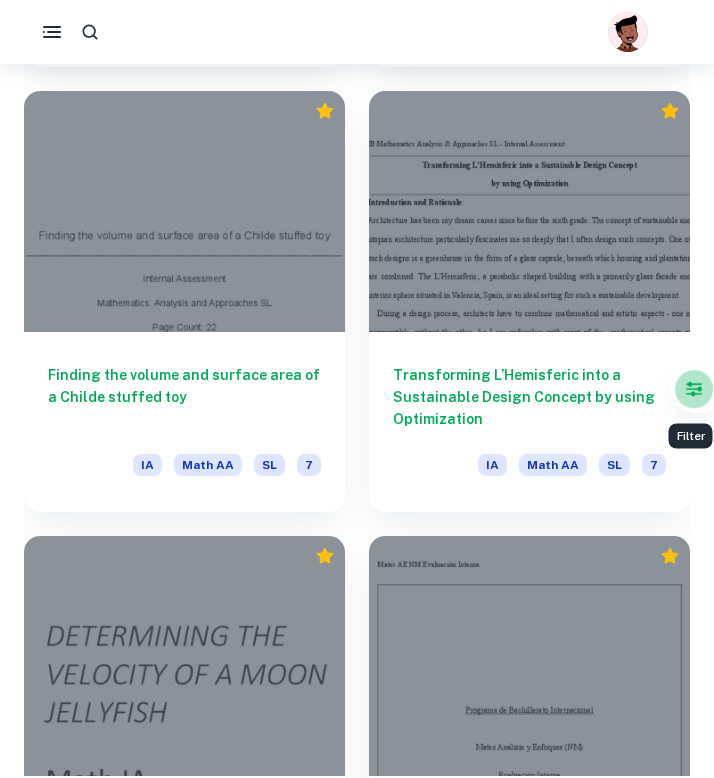 click 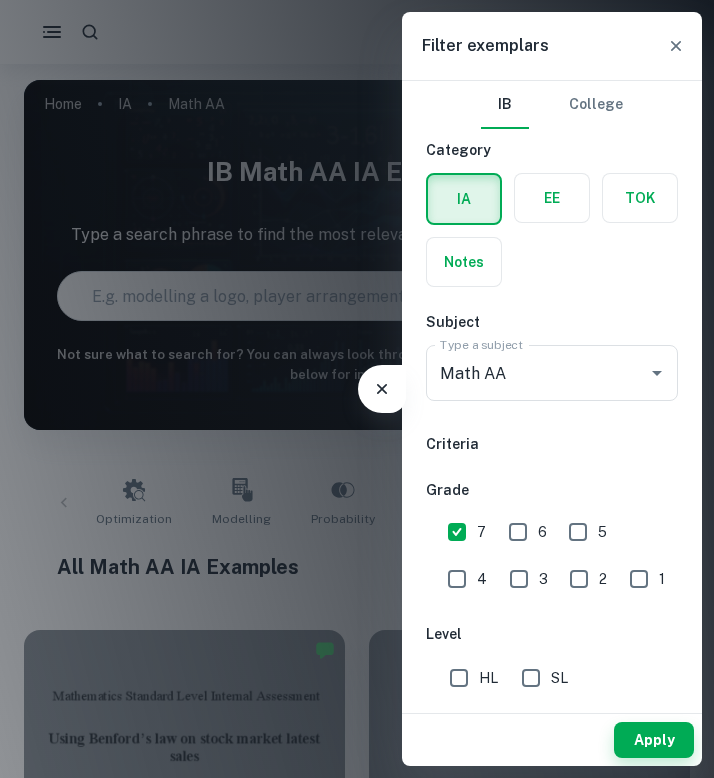 click on "SL" at bounding box center [531, 678] 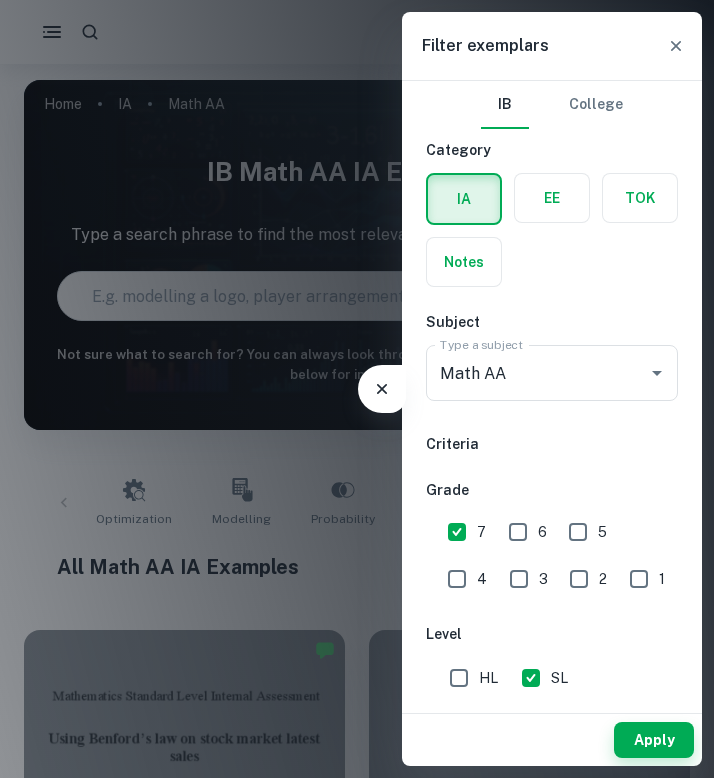 click on "Apply" at bounding box center [552, 740] 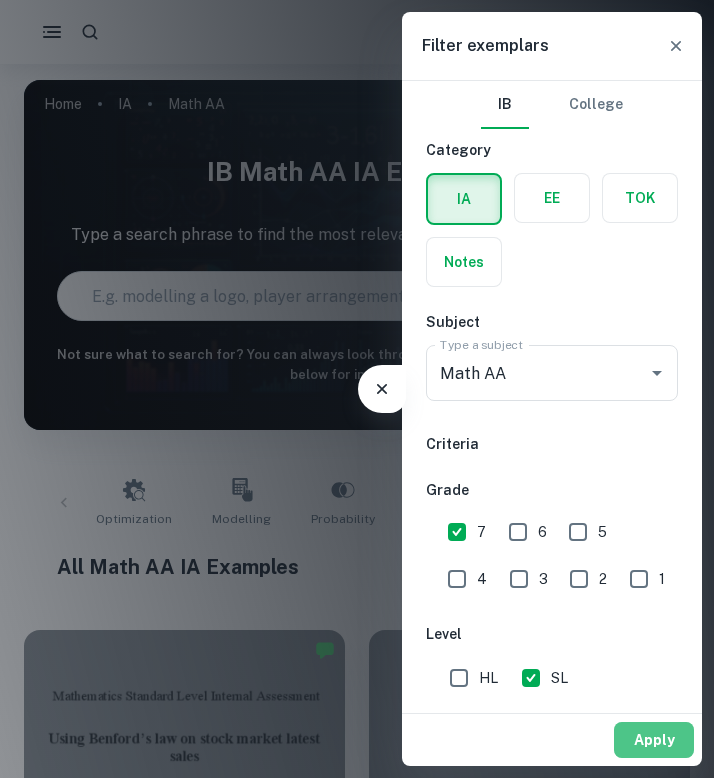 click on "Apply" at bounding box center [654, 740] 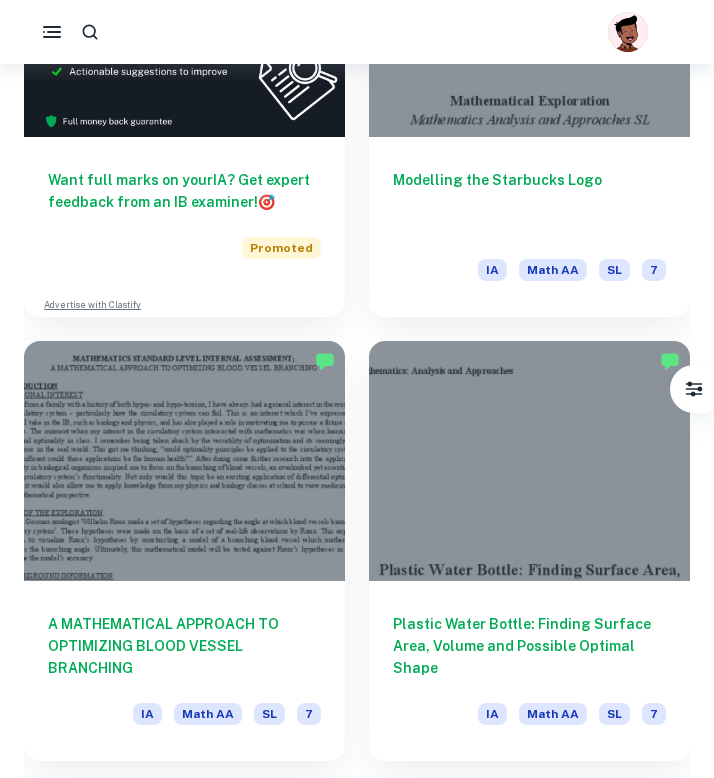 scroll, scrollTop: 1177, scrollLeft: 0, axis: vertical 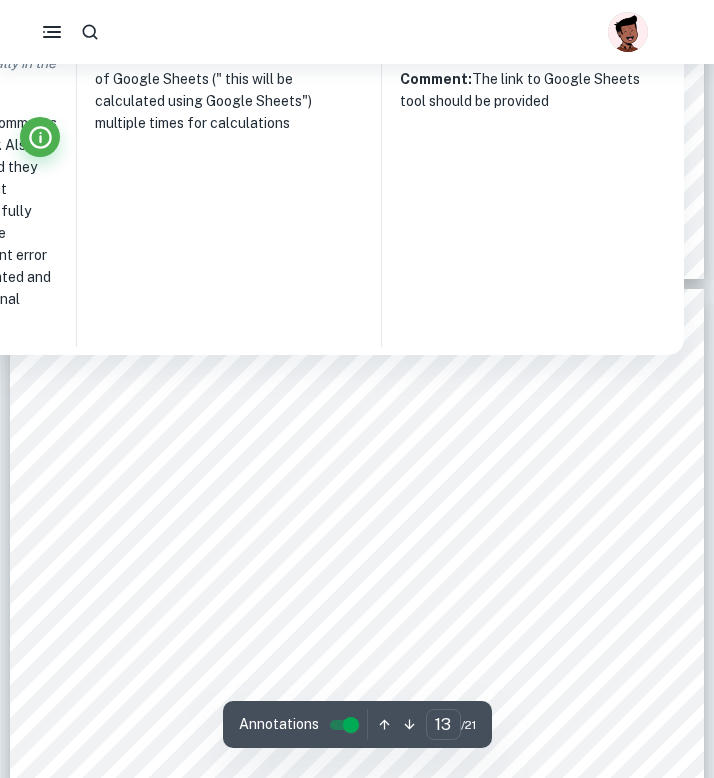 type on "14" 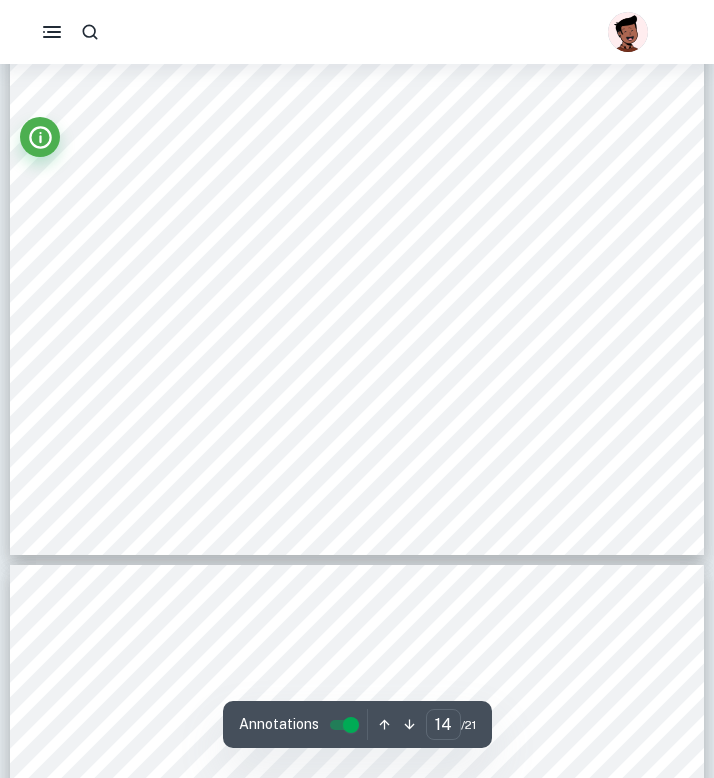 scroll, scrollTop: 12347, scrollLeft: 0, axis: vertical 